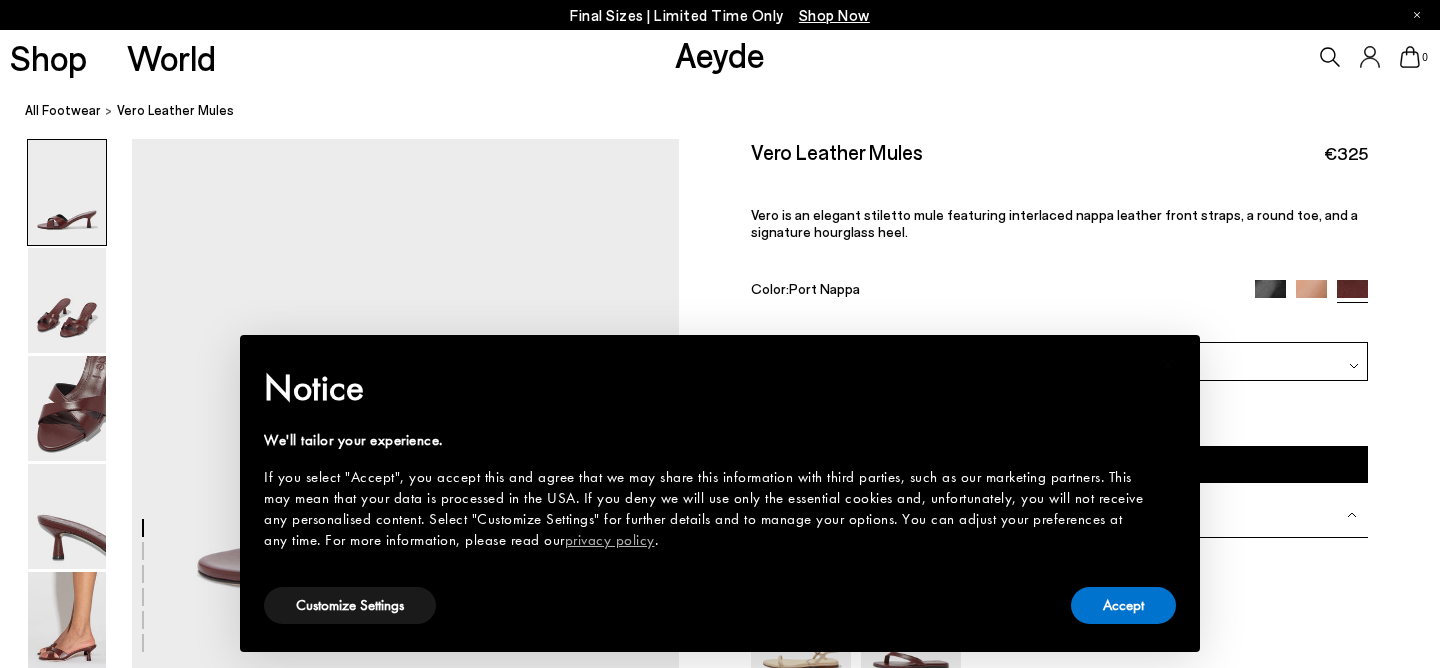 scroll, scrollTop: 0, scrollLeft: 0, axis: both 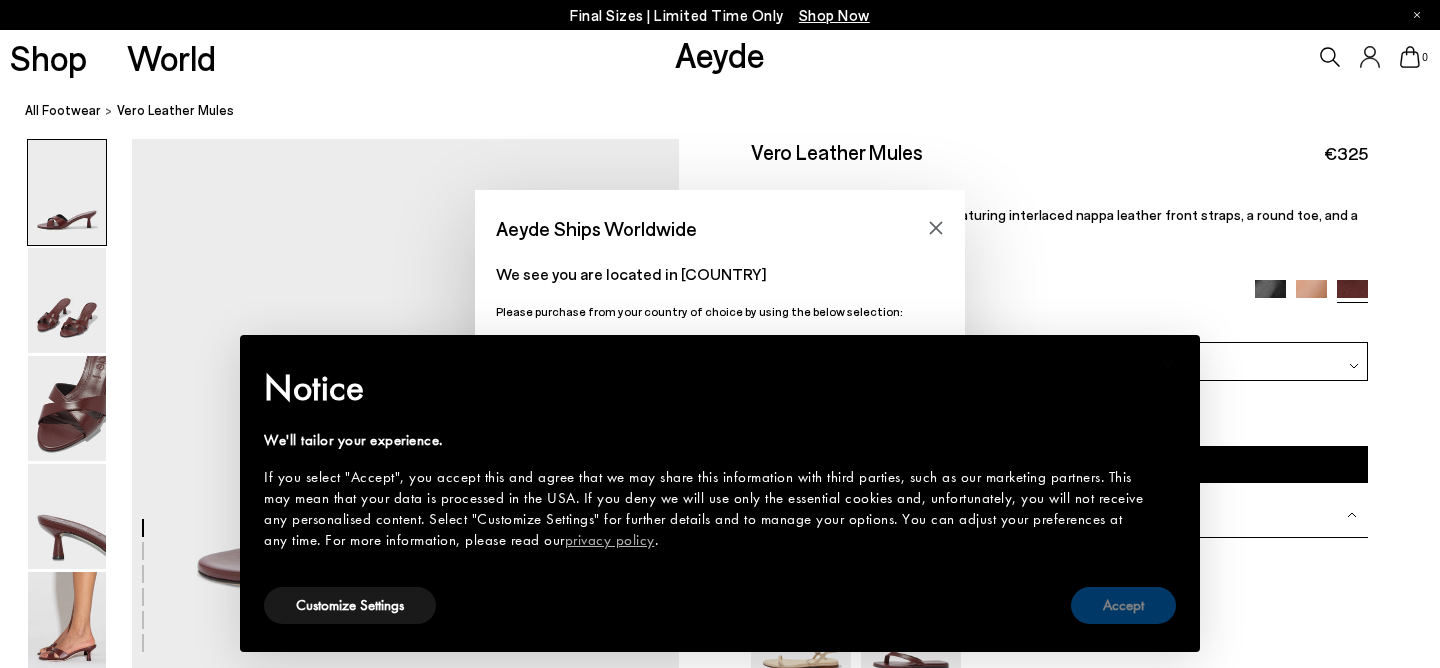 click on "Accept" at bounding box center [1123, 605] 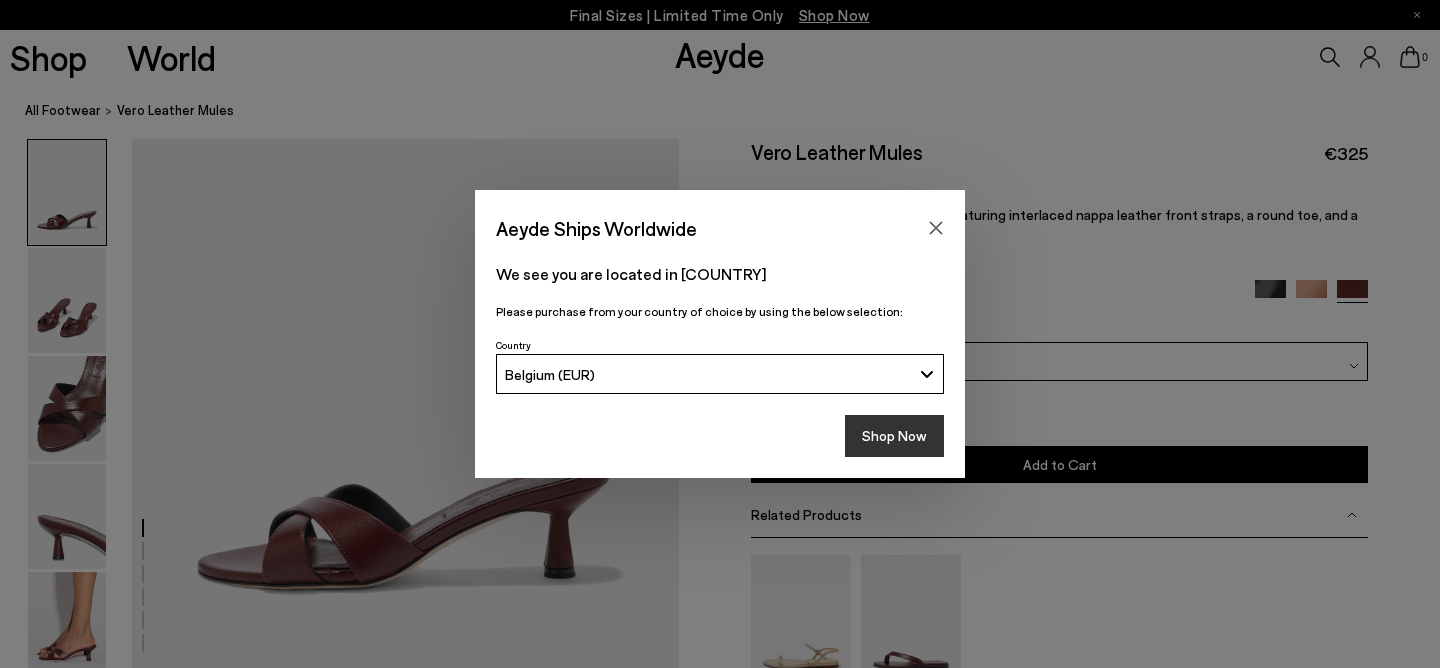 click on "Shop Now" at bounding box center (894, 436) 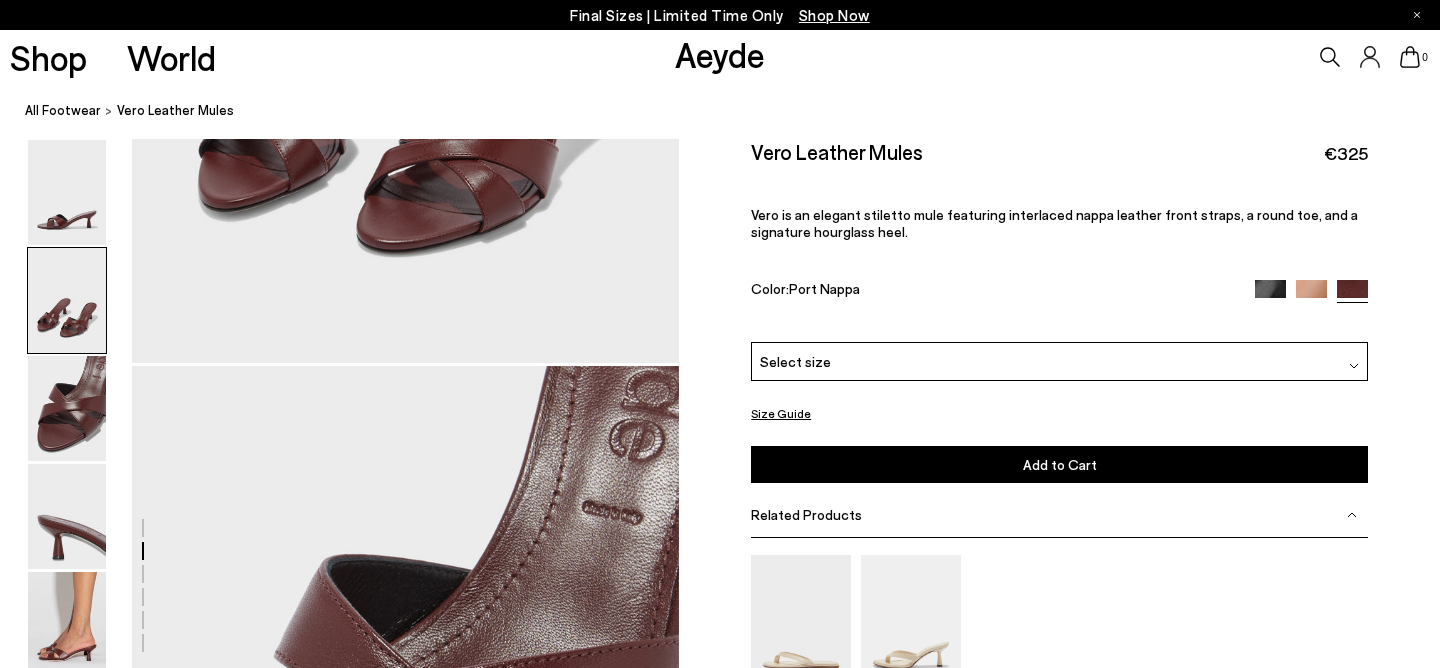 scroll, scrollTop: 1200, scrollLeft: 0, axis: vertical 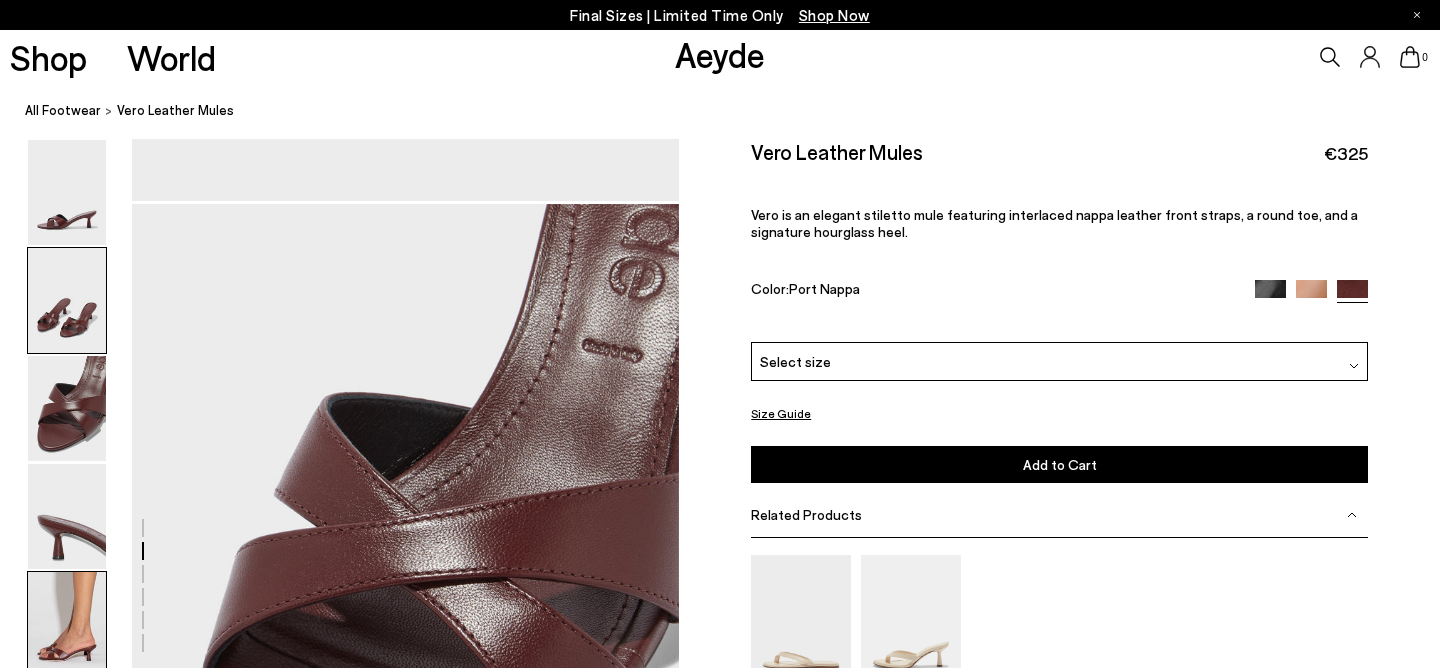 click at bounding box center (67, 624) 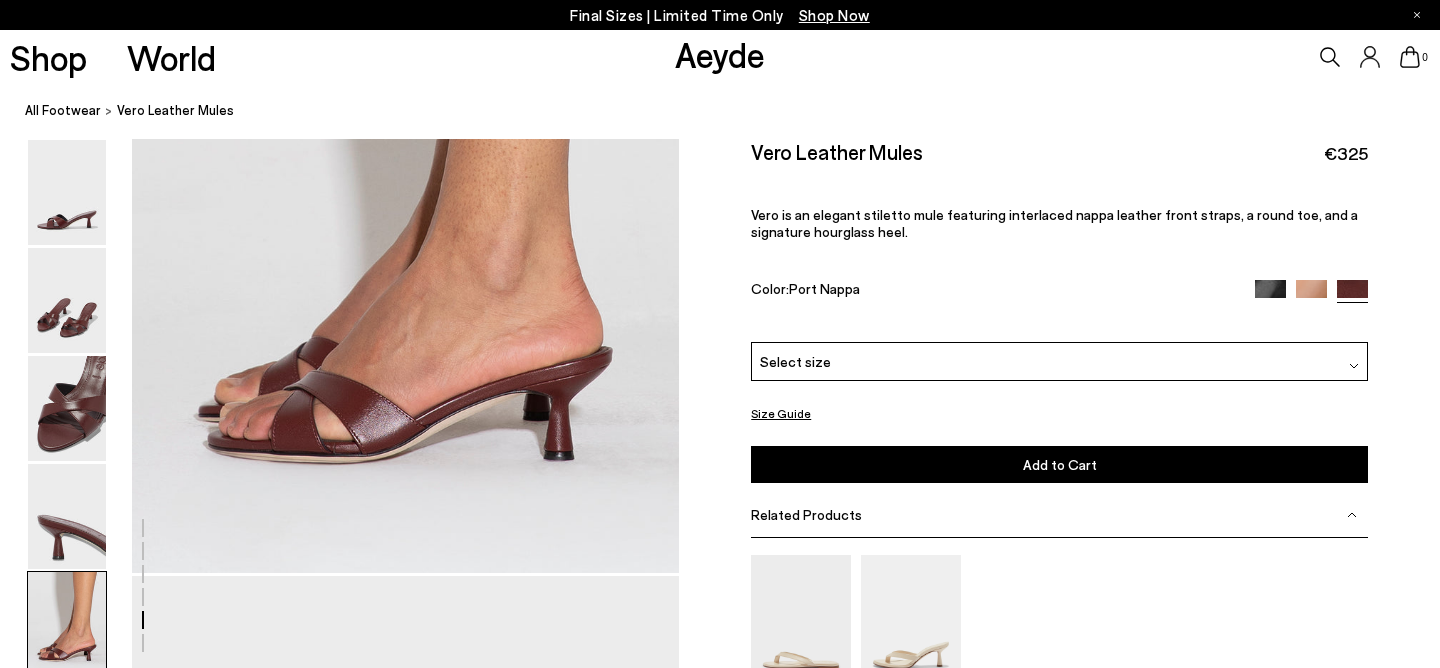 scroll, scrollTop: 3039, scrollLeft: 0, axis: vertical 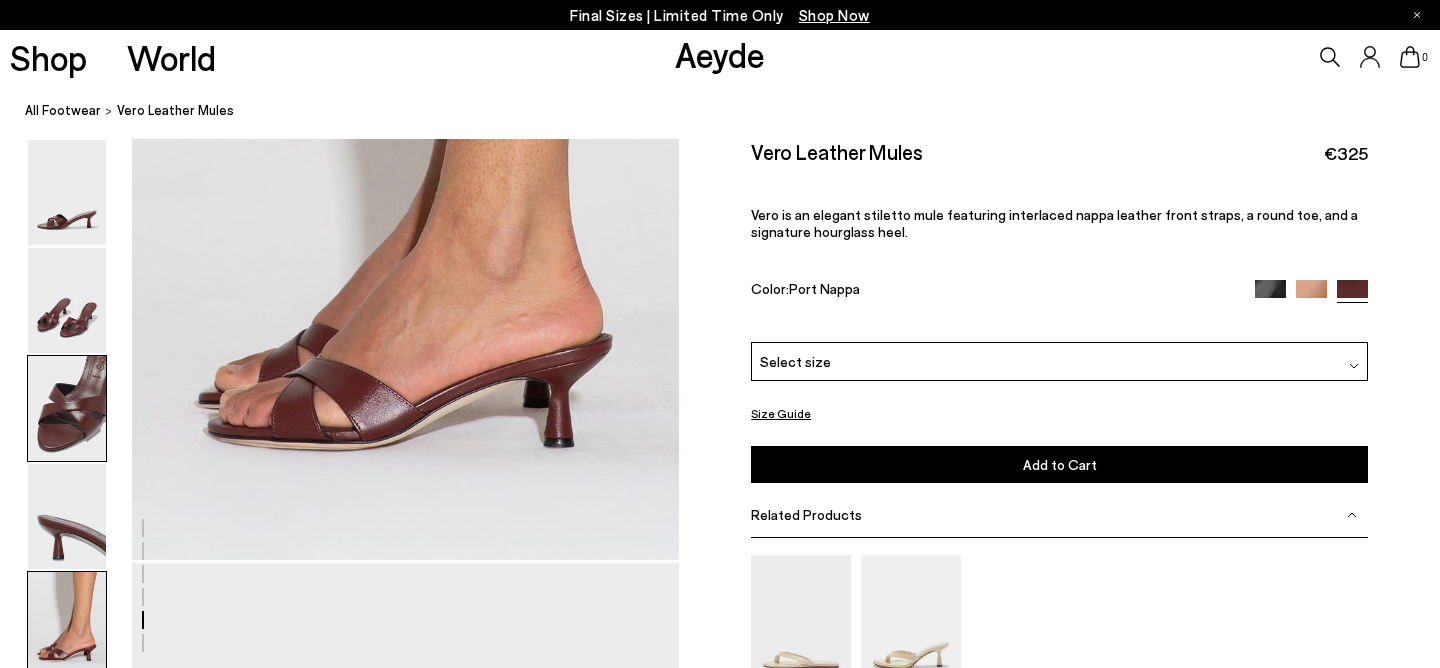click at bounding box center (67, 408) 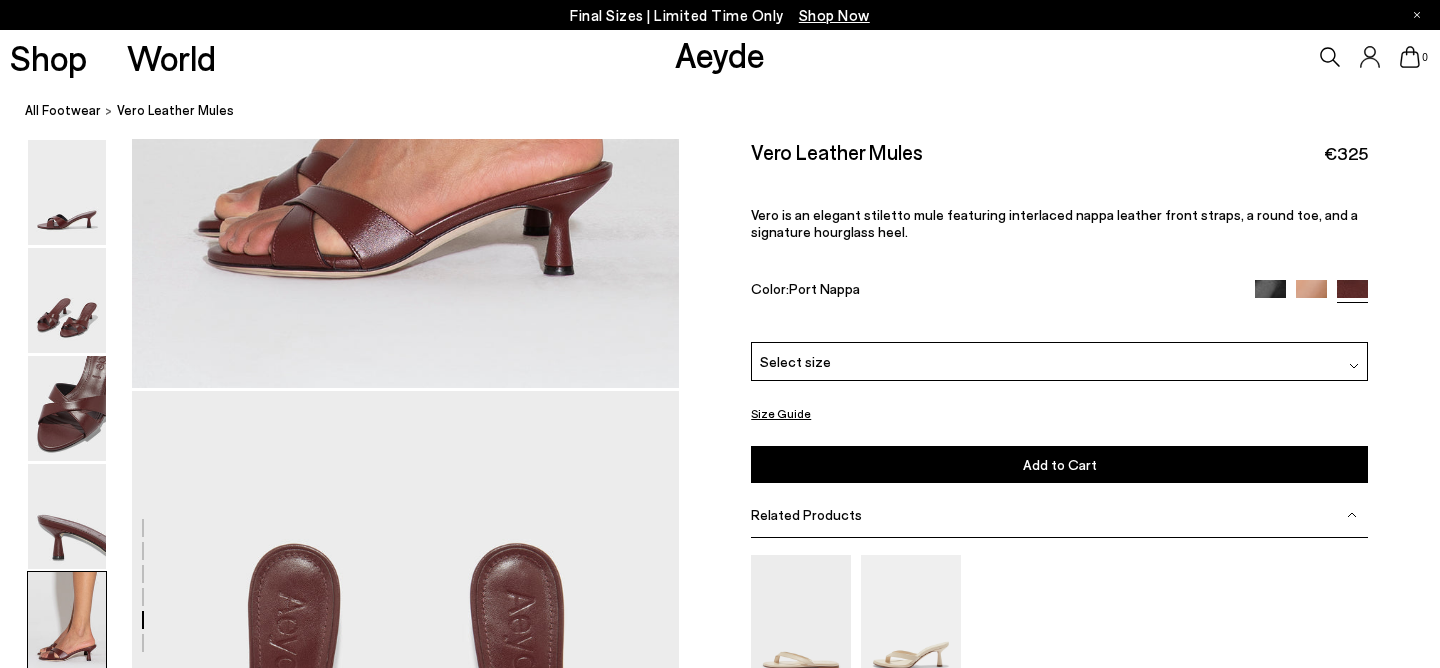 scroll, scrollTop: 3204, scrollLeft: 0, axis: vertical 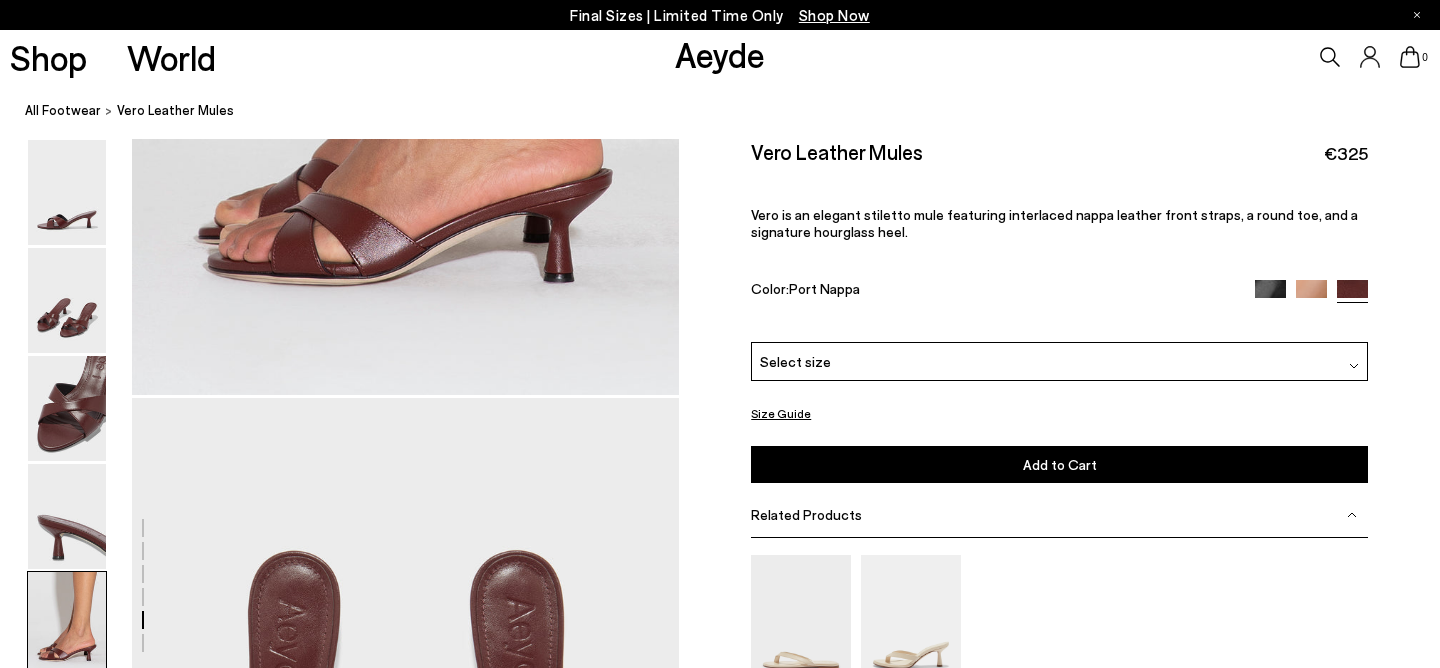 click on "Select size" at bounding box center (1059, 361) 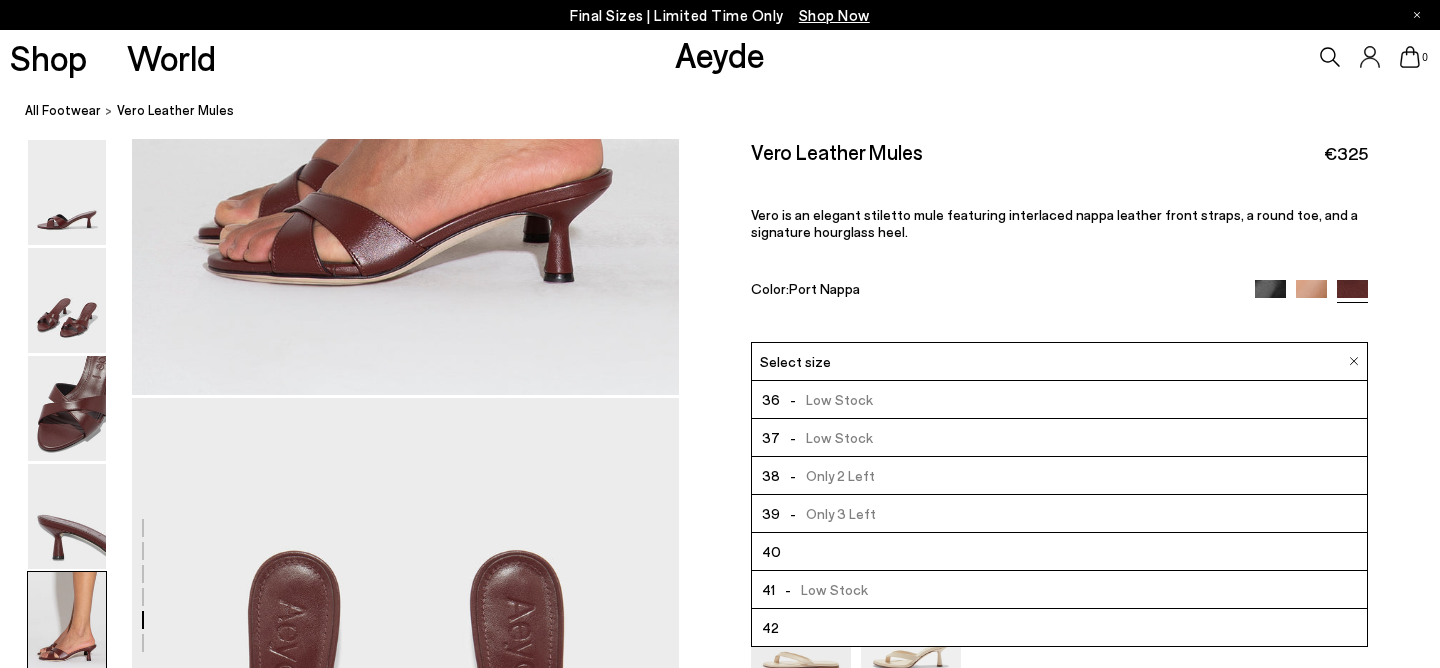 click on "- Only 3 Left" at bounding box center (828, 513) 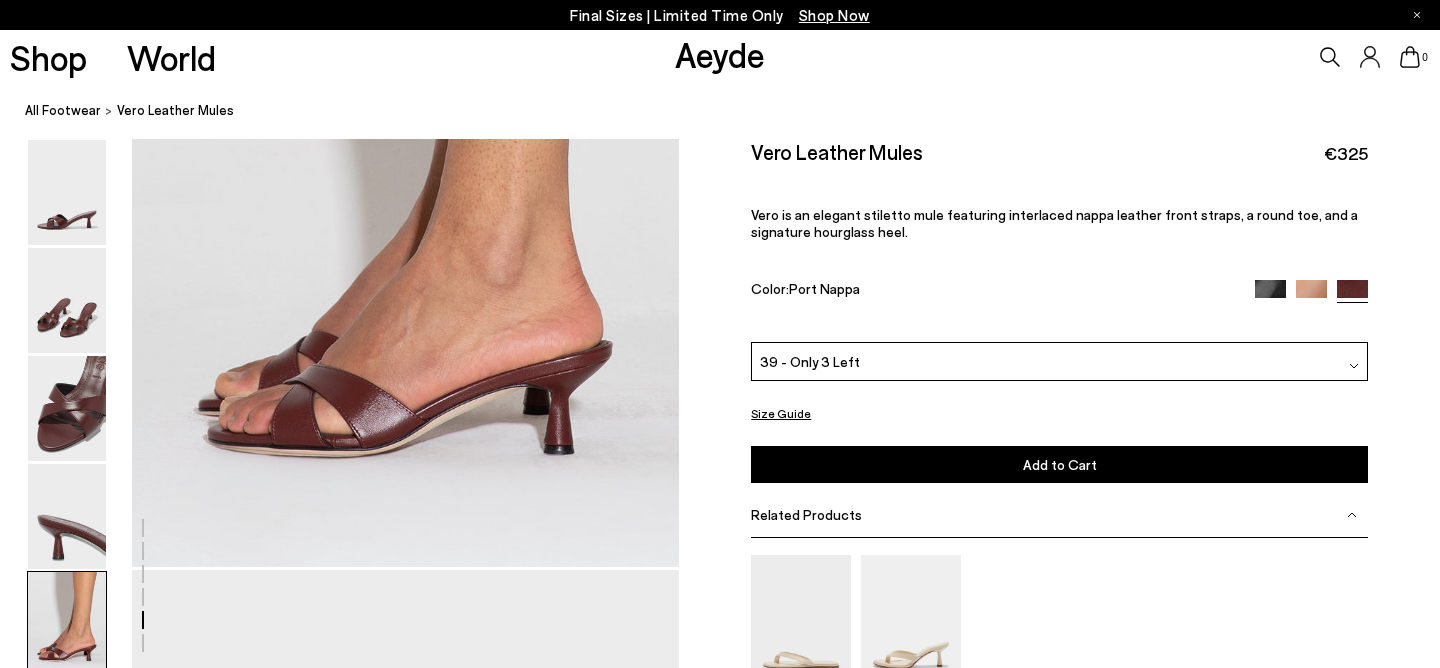 scroll, scrollTop: 3021, scrollLeft: 0, axis: vertical 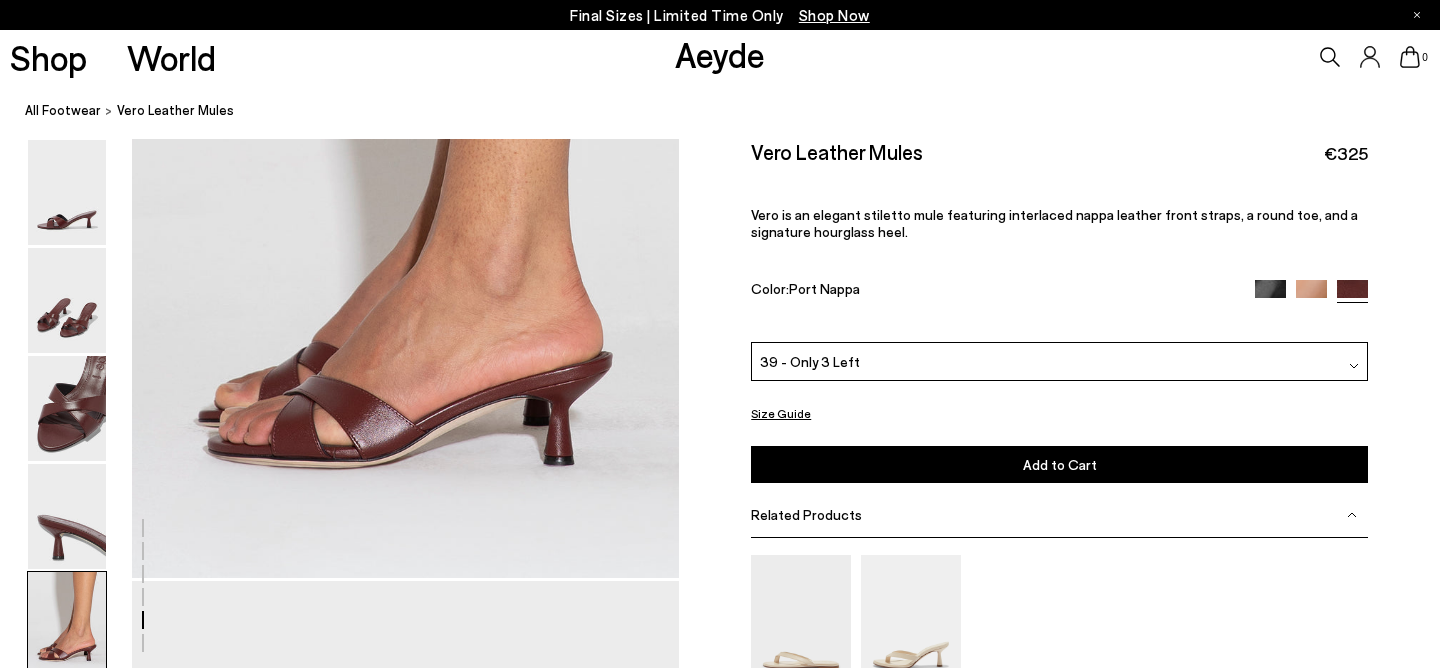 click at bounding box center (1311, 294) 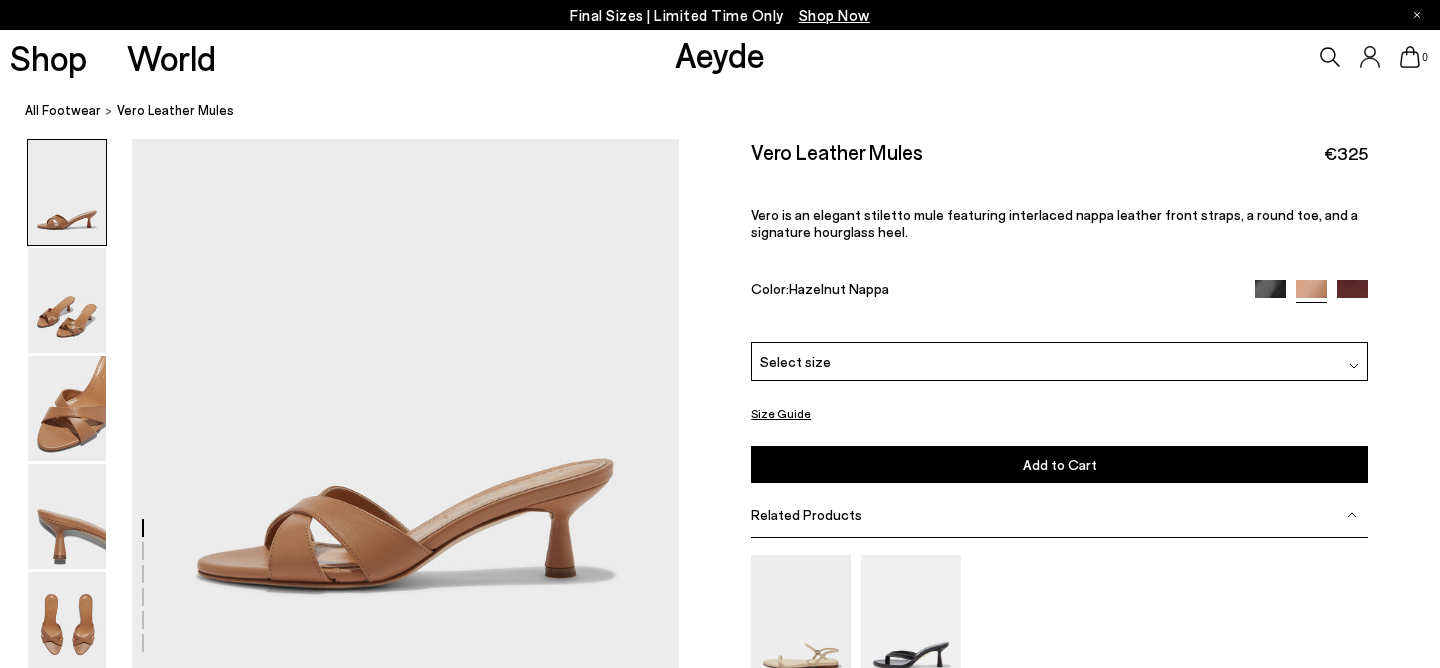 scroll, scrollTop: 0, scrollLeft: 0, axis: both 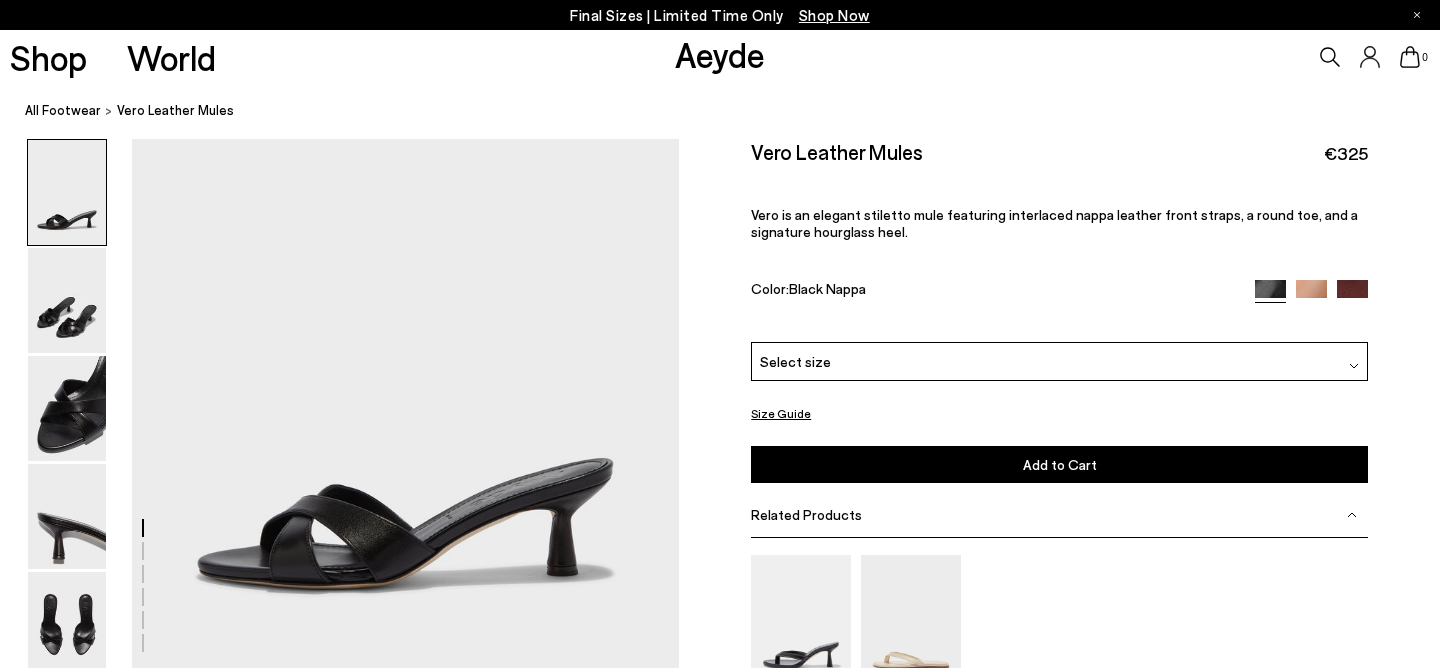 click on "Select size" at bounding box center (1059, 361) 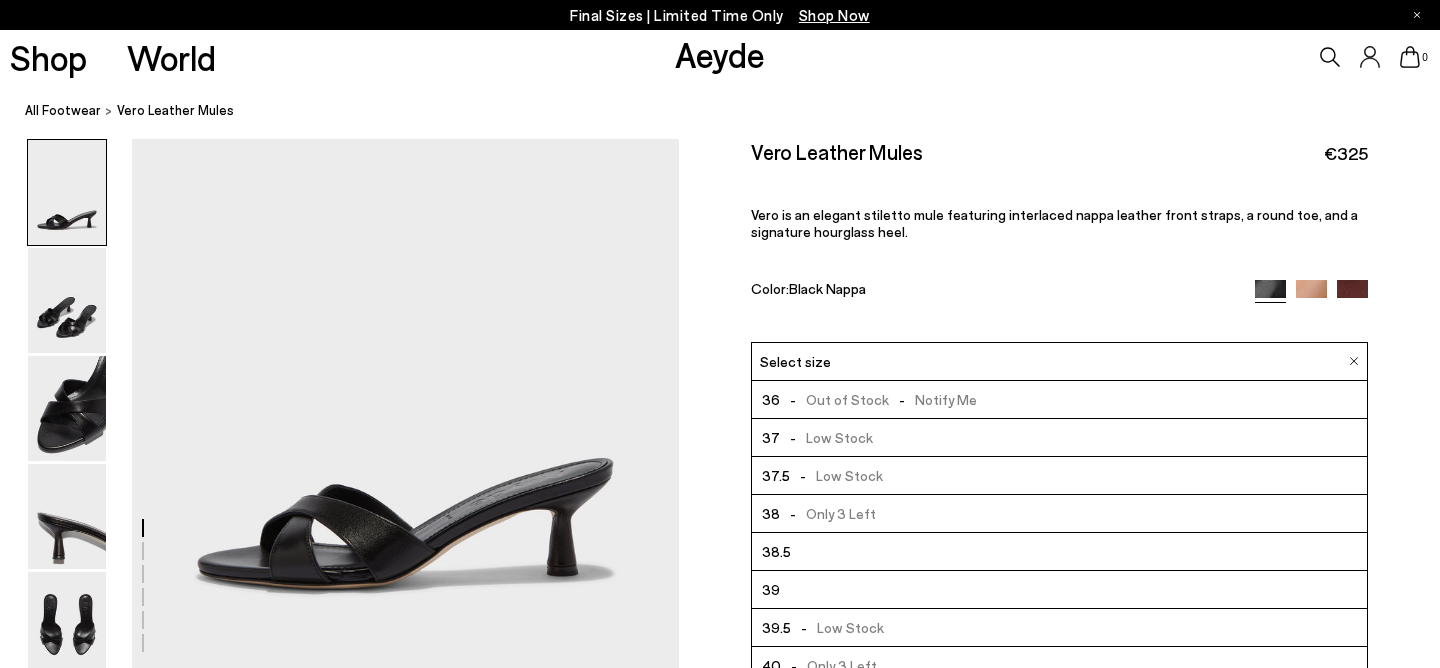 click at bounding box center (1352, 295) 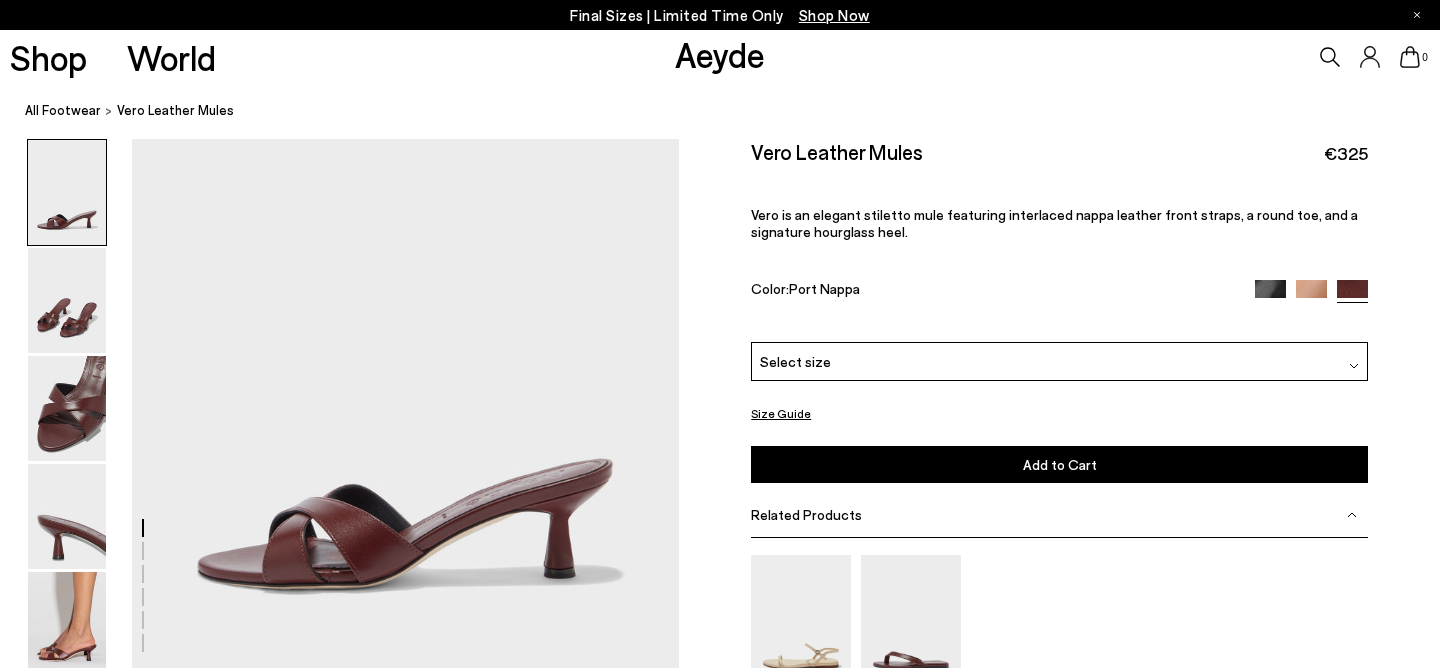 scroll, scrollTop: 0, scrollLeft: 0, axis: both 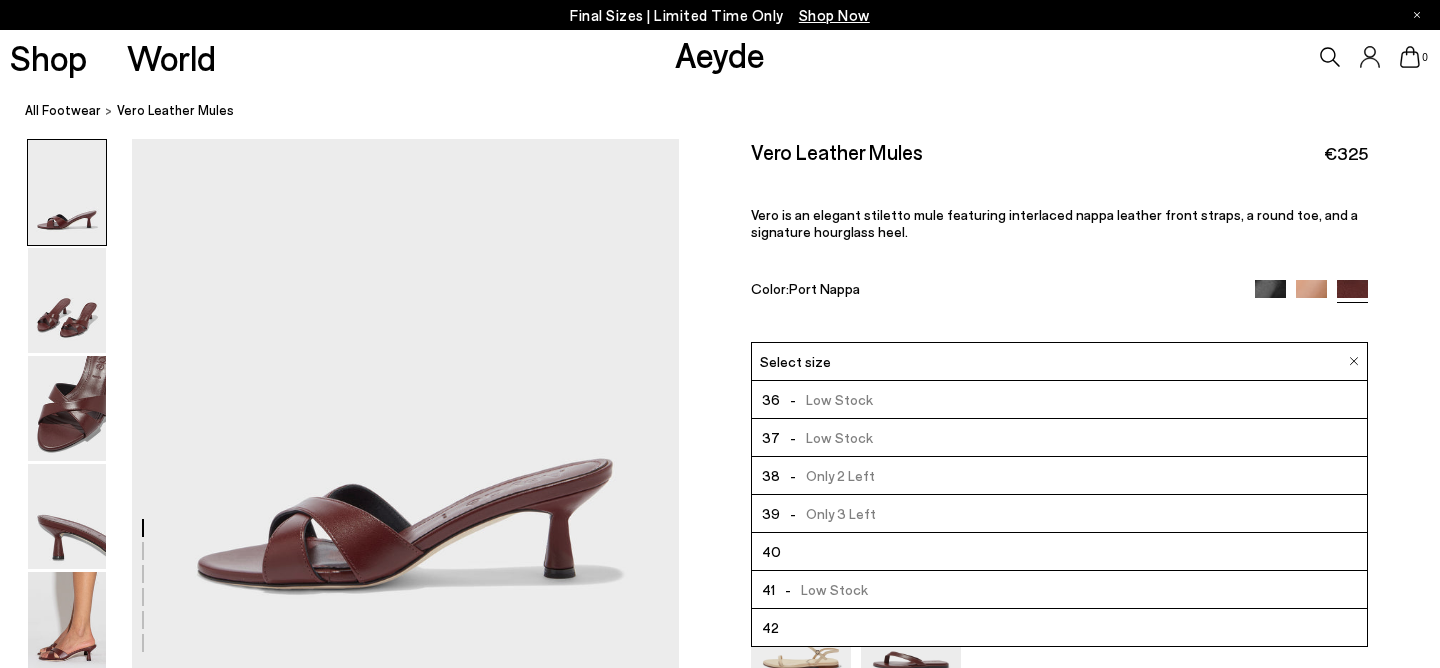 click on "- Only 3 Left" at bounding box center (828, 513) 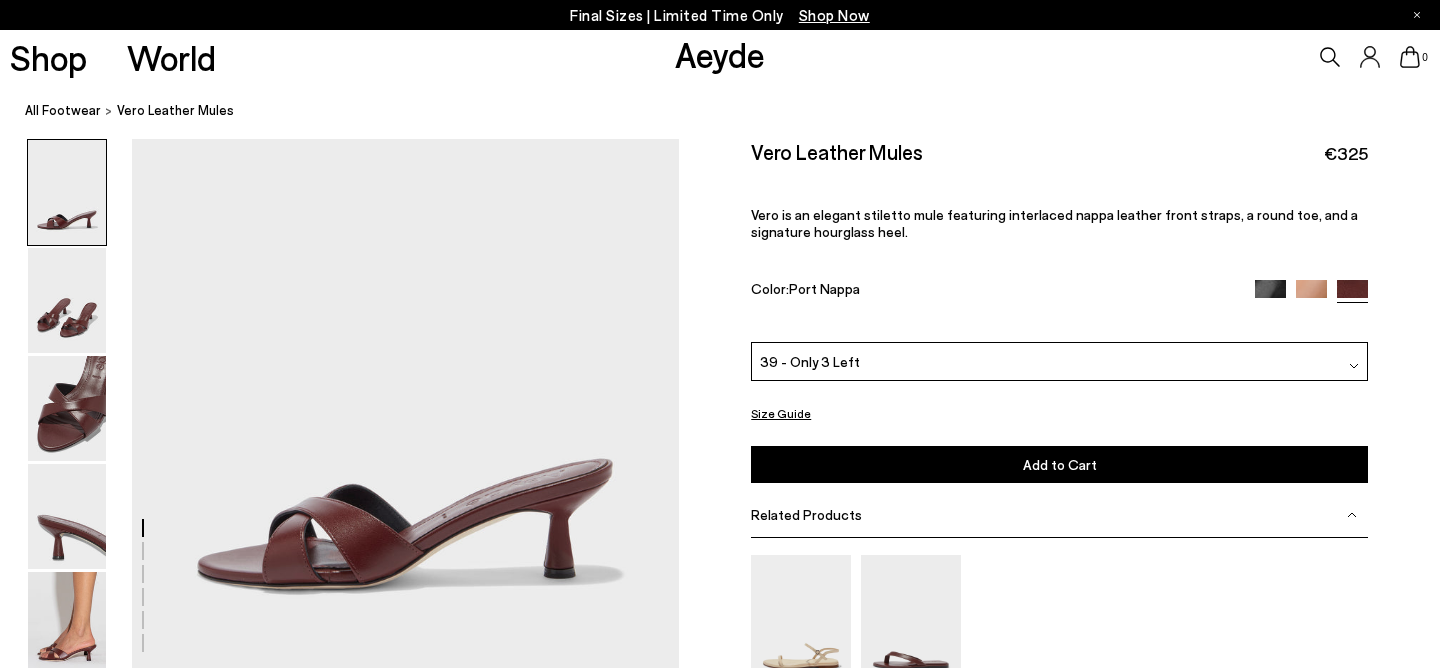 click on "Add to Cart" at bounding box center (1060, 464) 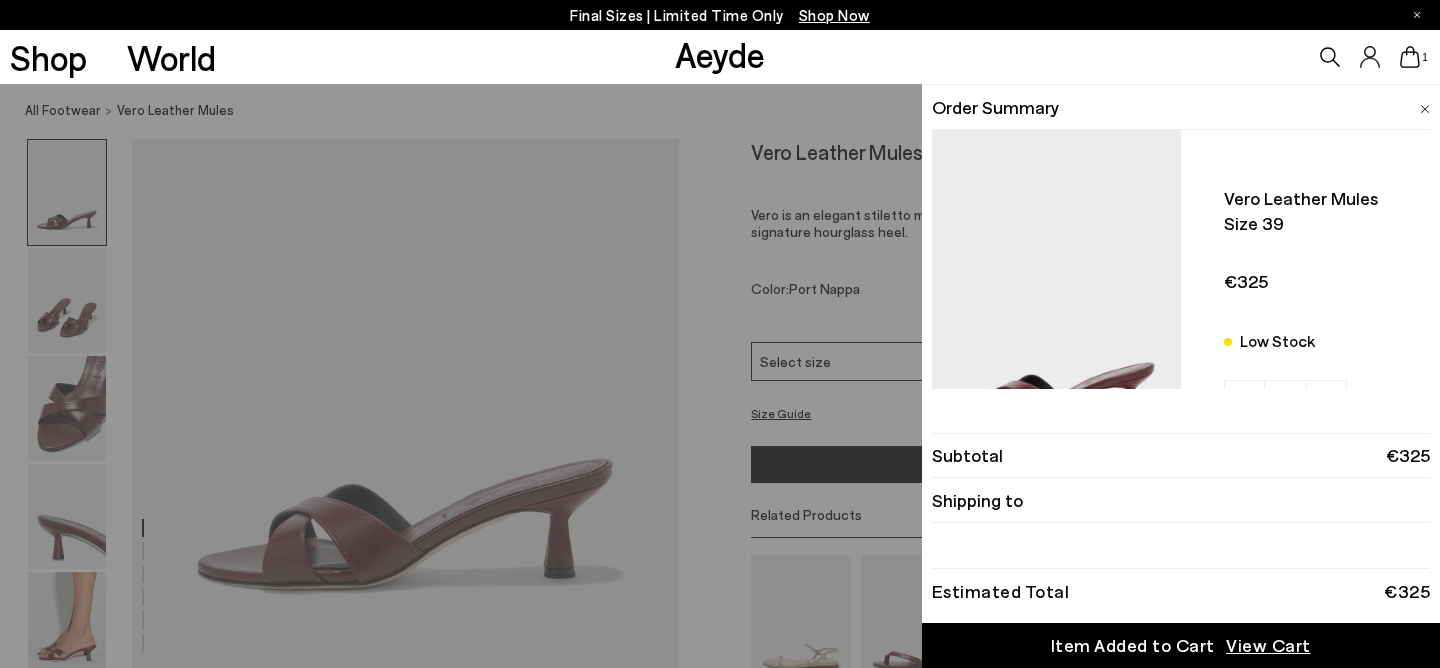 click at bounding box center [1425, 109] 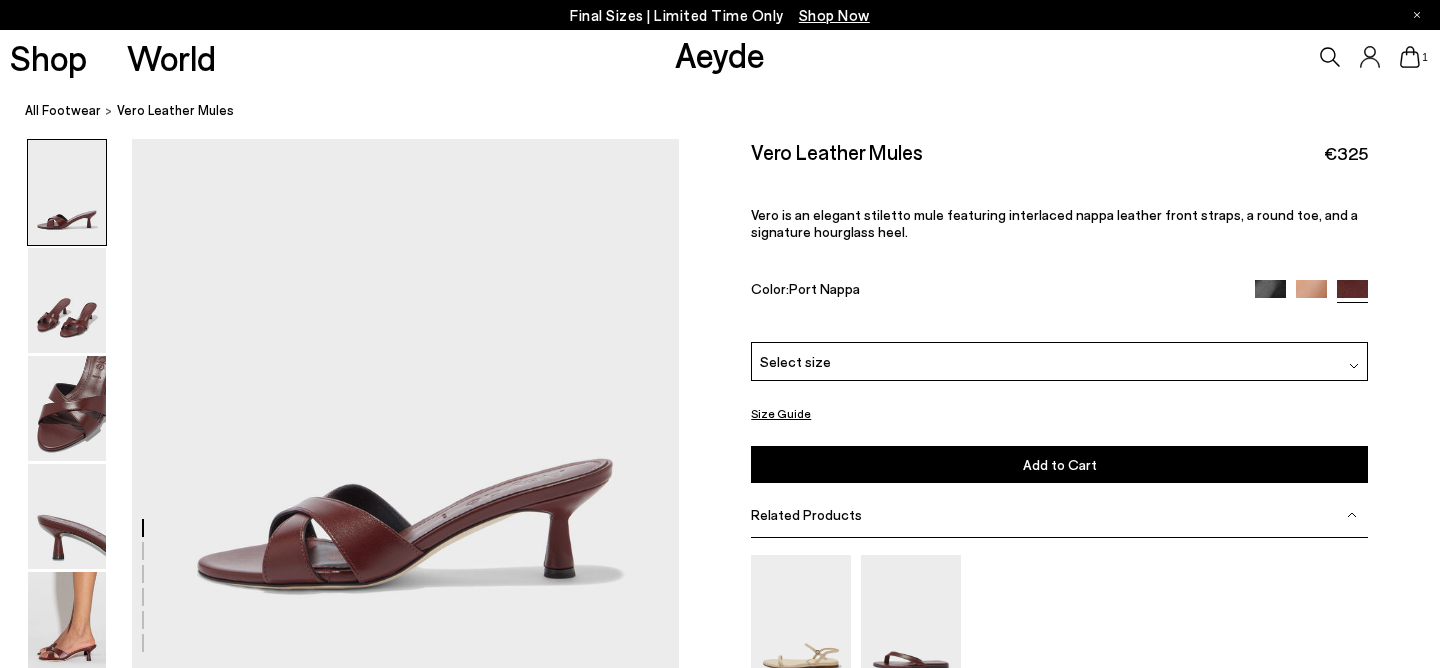 click at bounding box center (1270, 295) 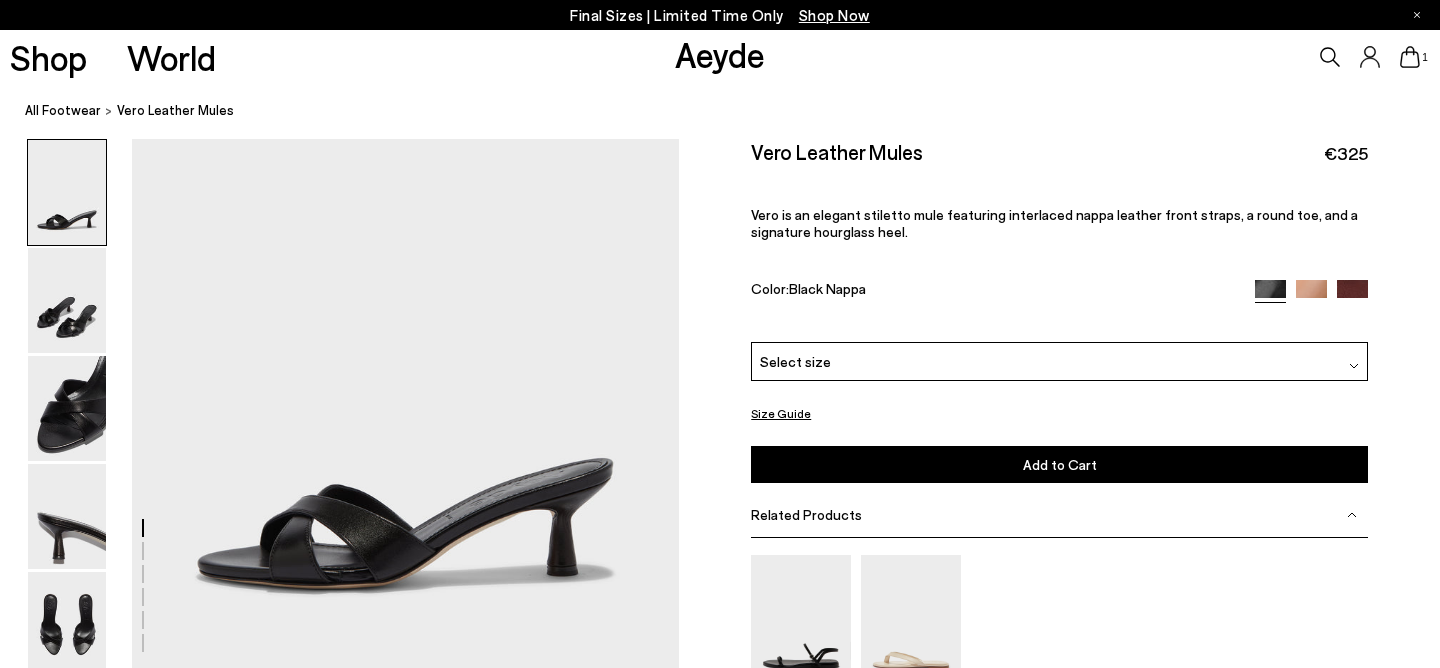 scroll, scrollTop: 0, scrollLeft: 0, axis: both 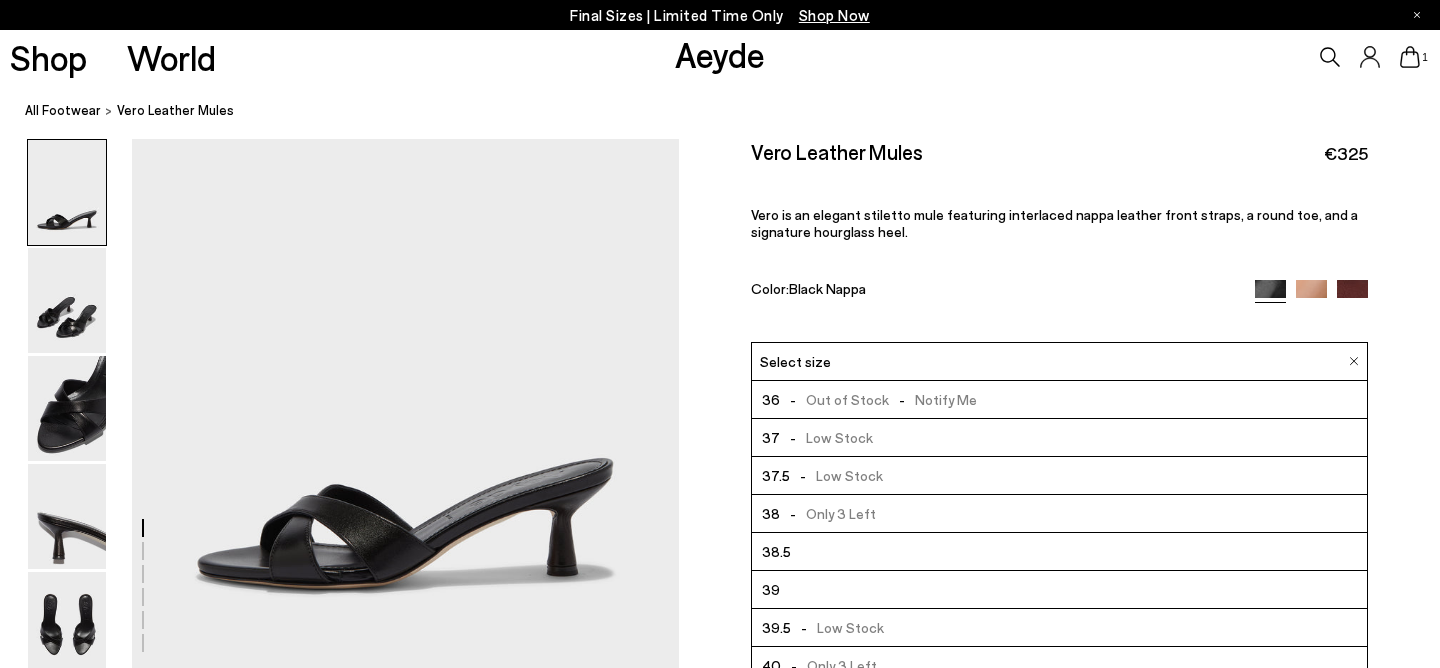 click on "- Low Stock" at bounding box center (837, 627) 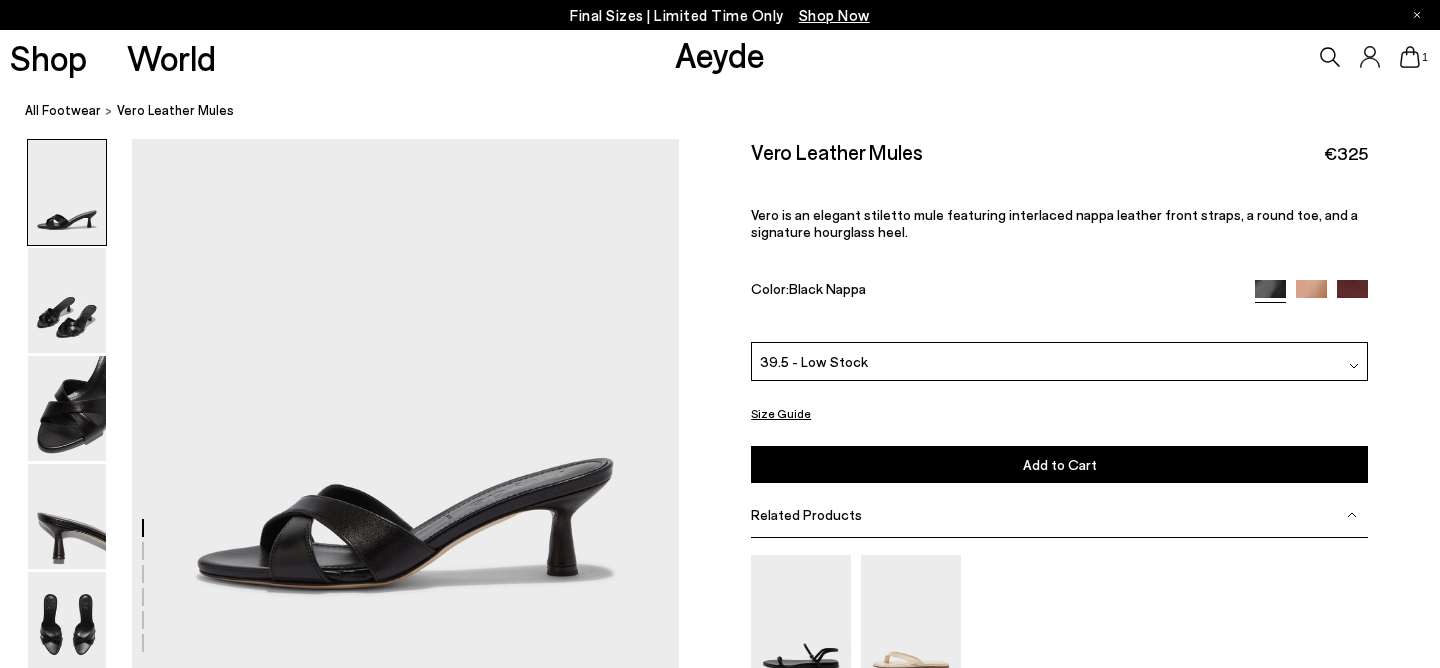 click on "Add to Cart Select a Size First" at bounding box center (1059, 464) 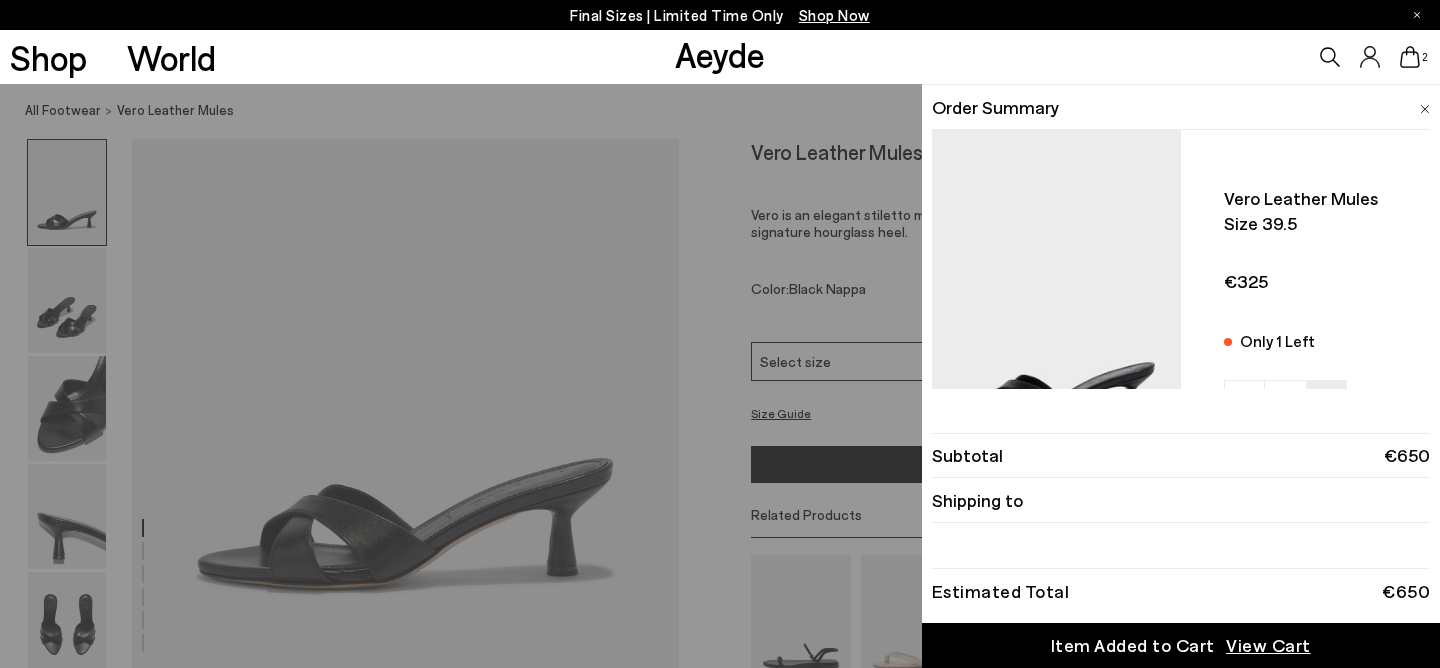 click at bounding box center [1425, 109] 